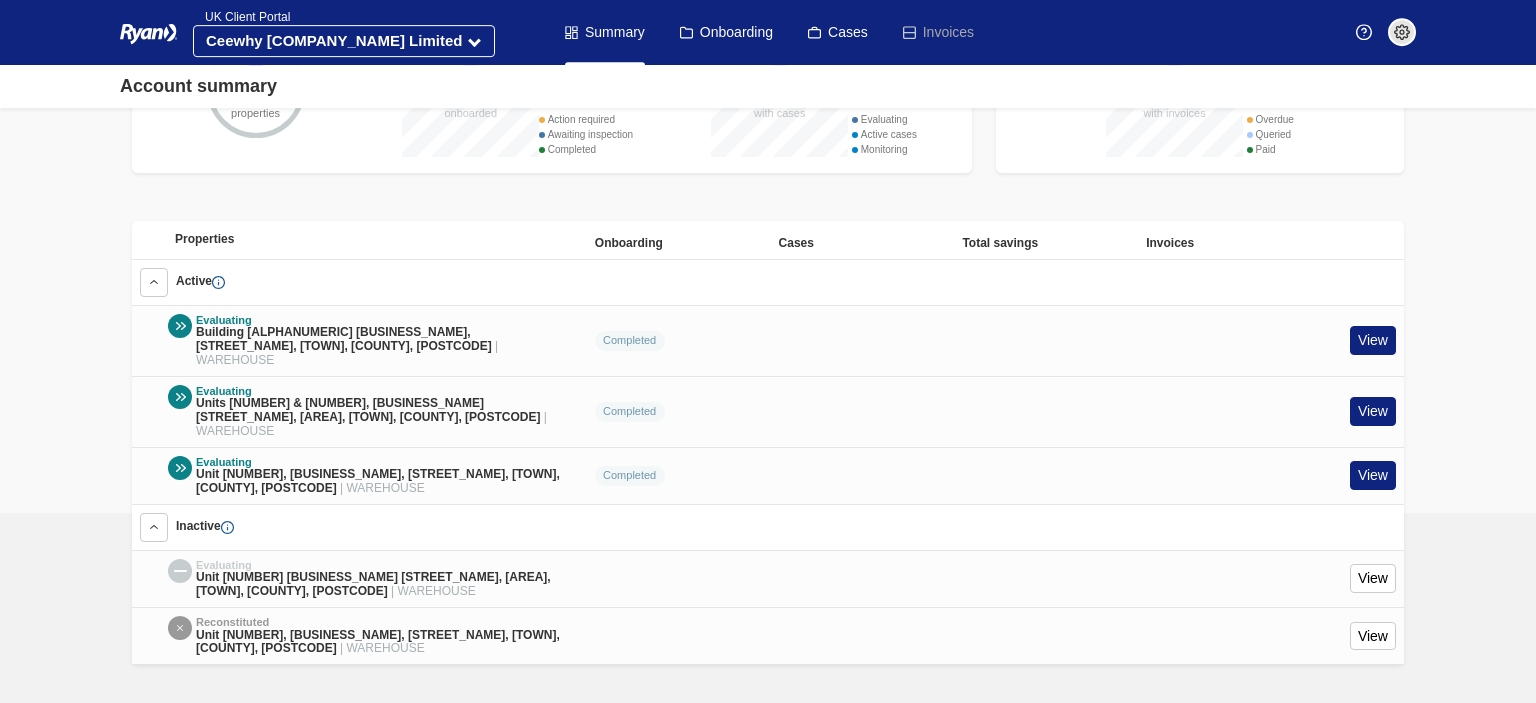 scroll, scrollTop: 659, scrollLeft: 0, axis: vertical 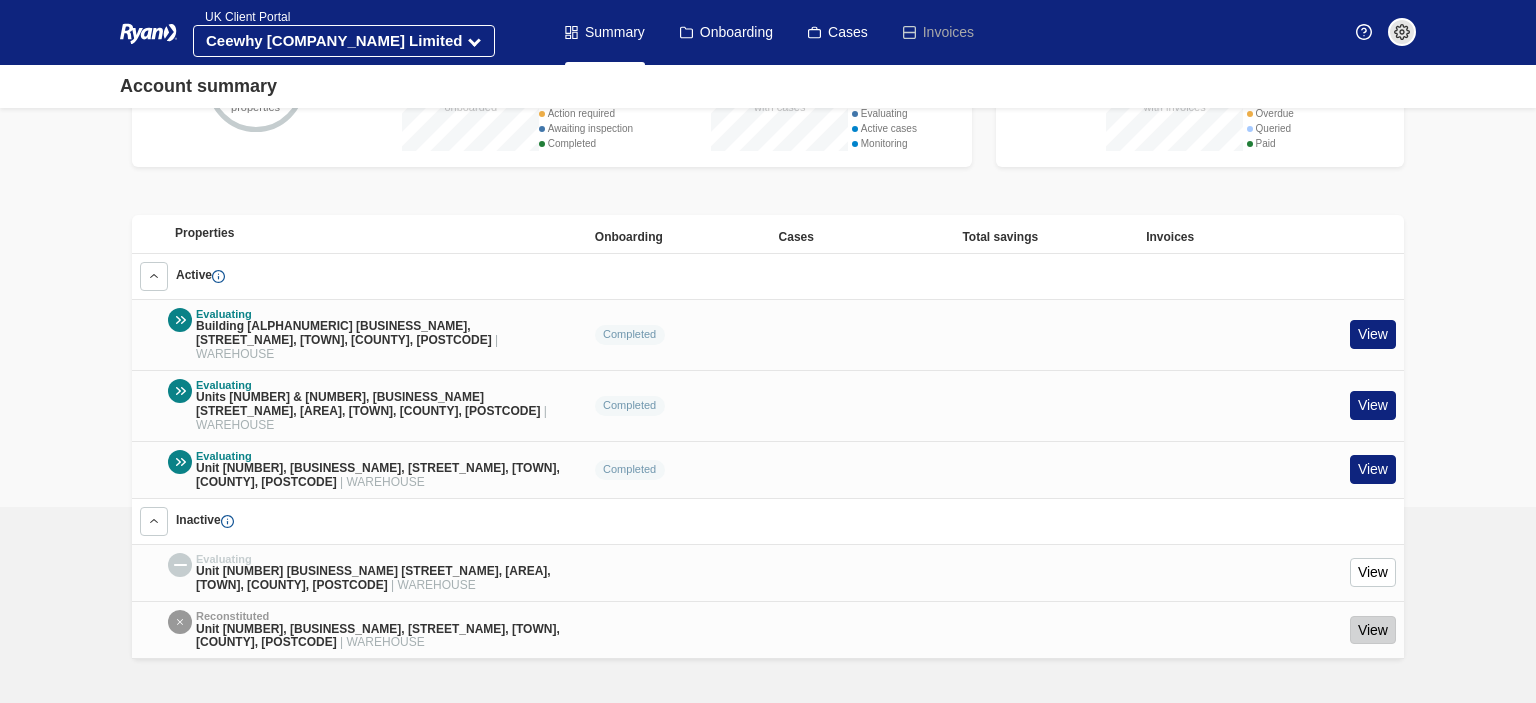 click on "View" at bounding box center (1373, 630) 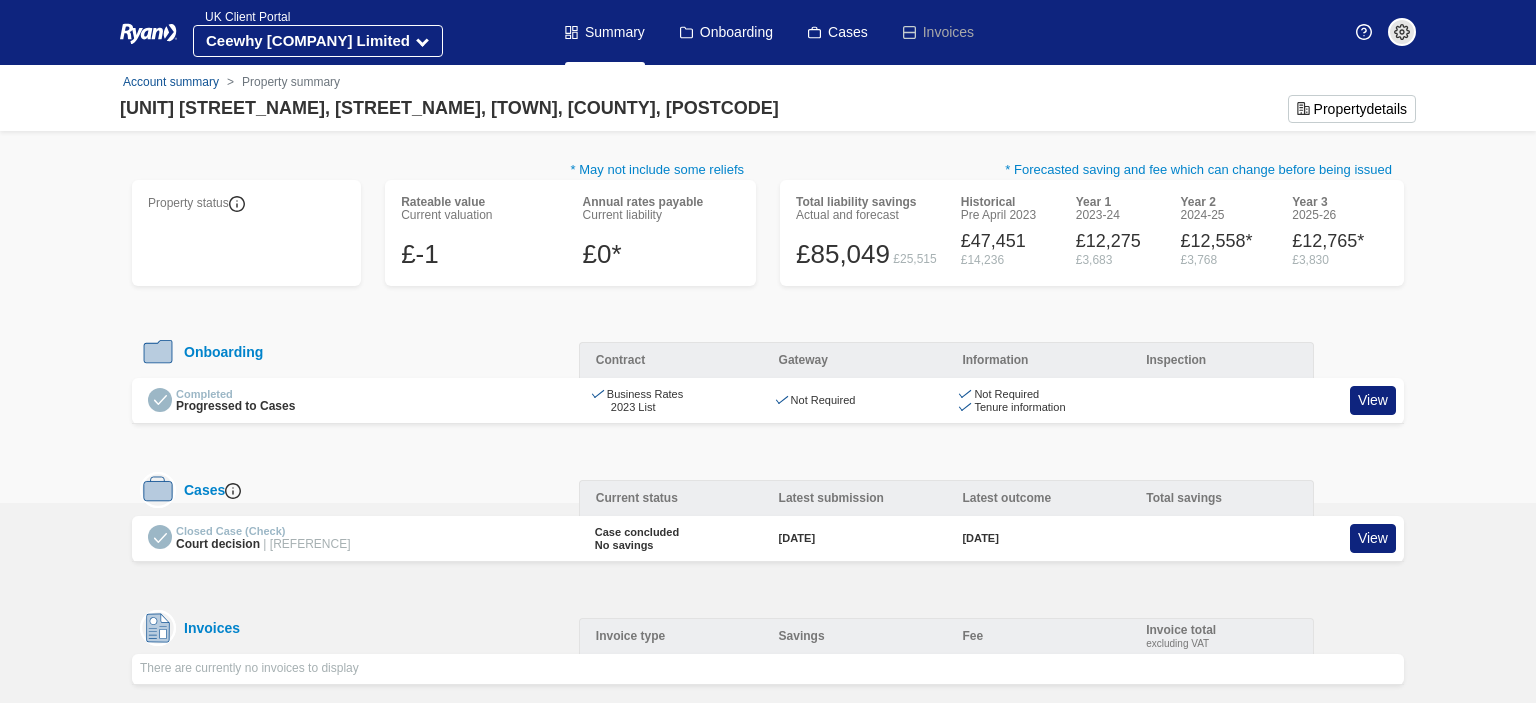 scroll, scrollTop: 0, scrollLeft: 0, axis: both 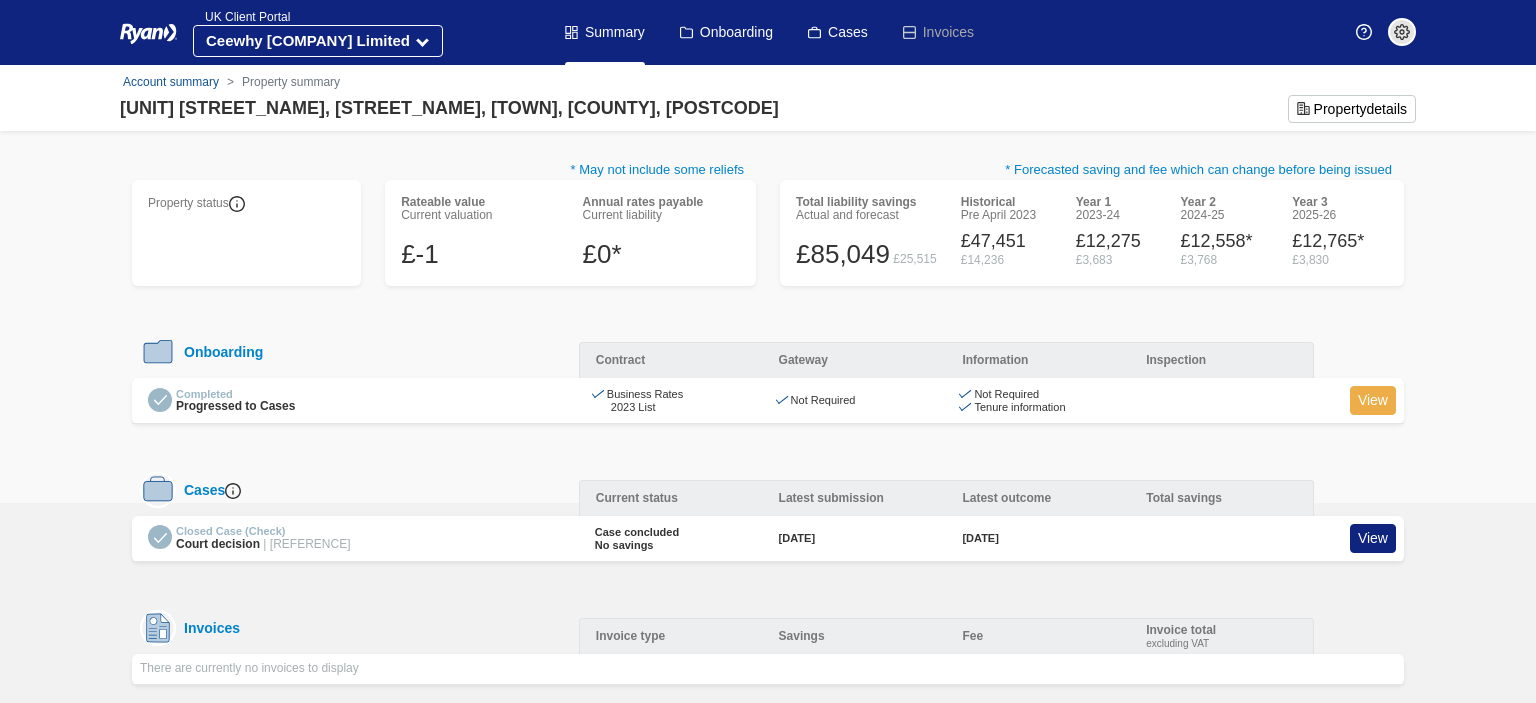 click on "View" at bounding box center [1373, 400] 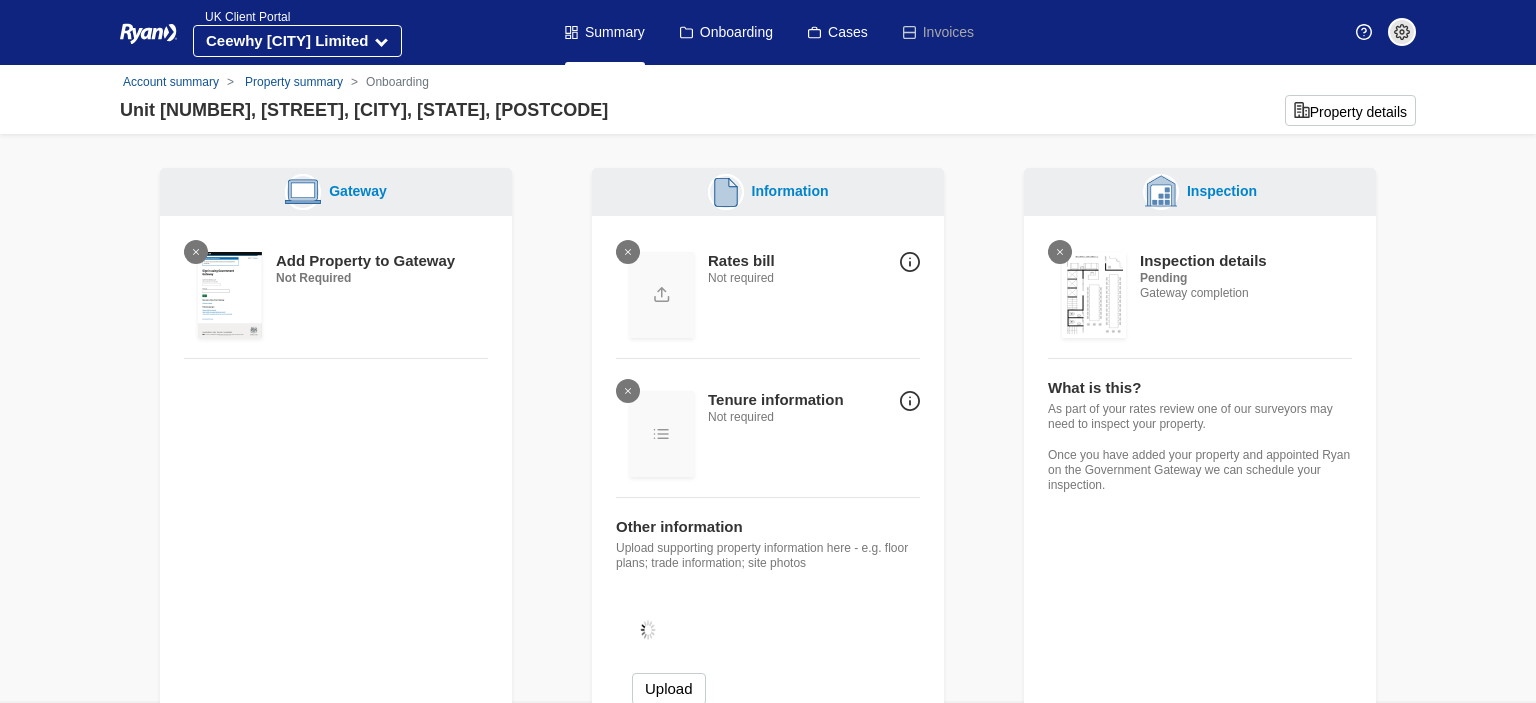 scroll, scrollTop: 0, scrollLeft: 0, axis: both 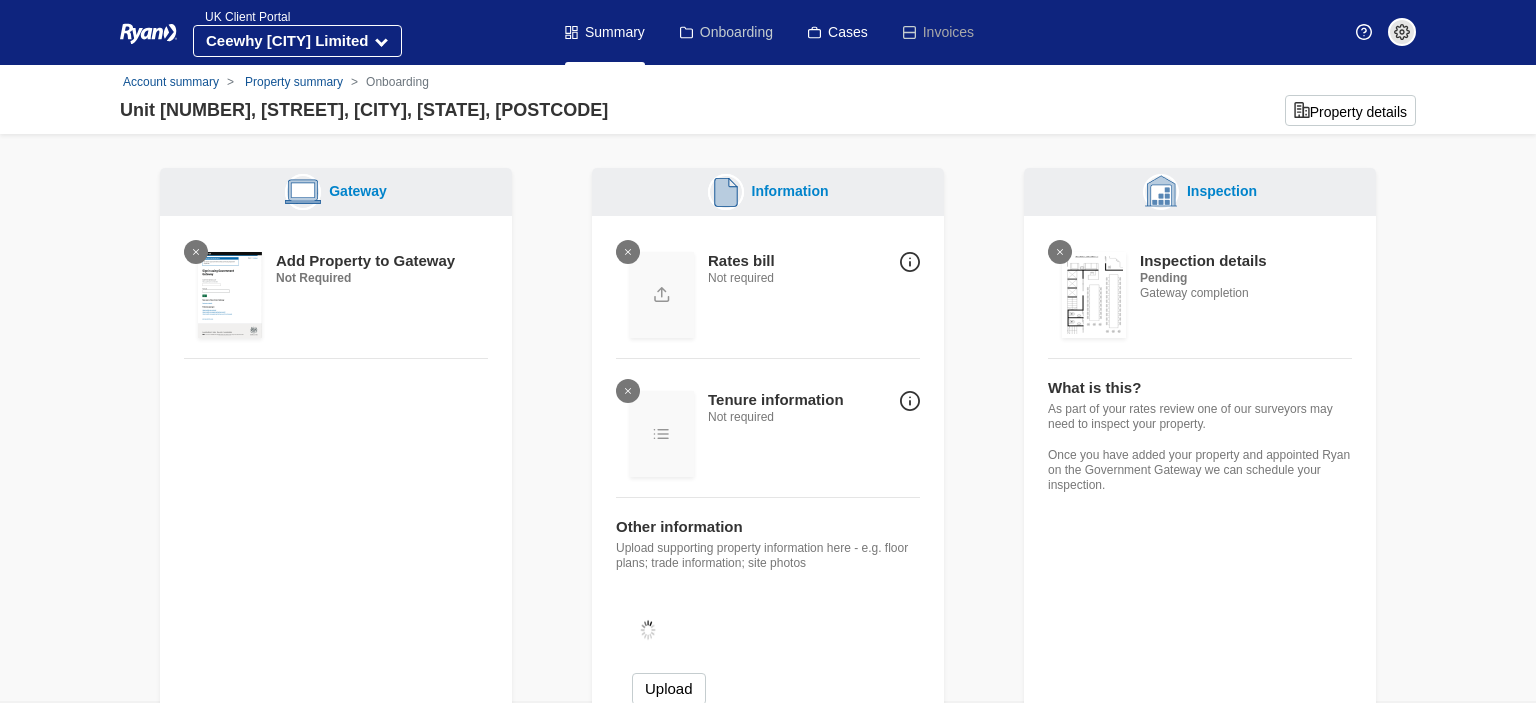 click on "Onboarding" at bounding box center (726, 32) 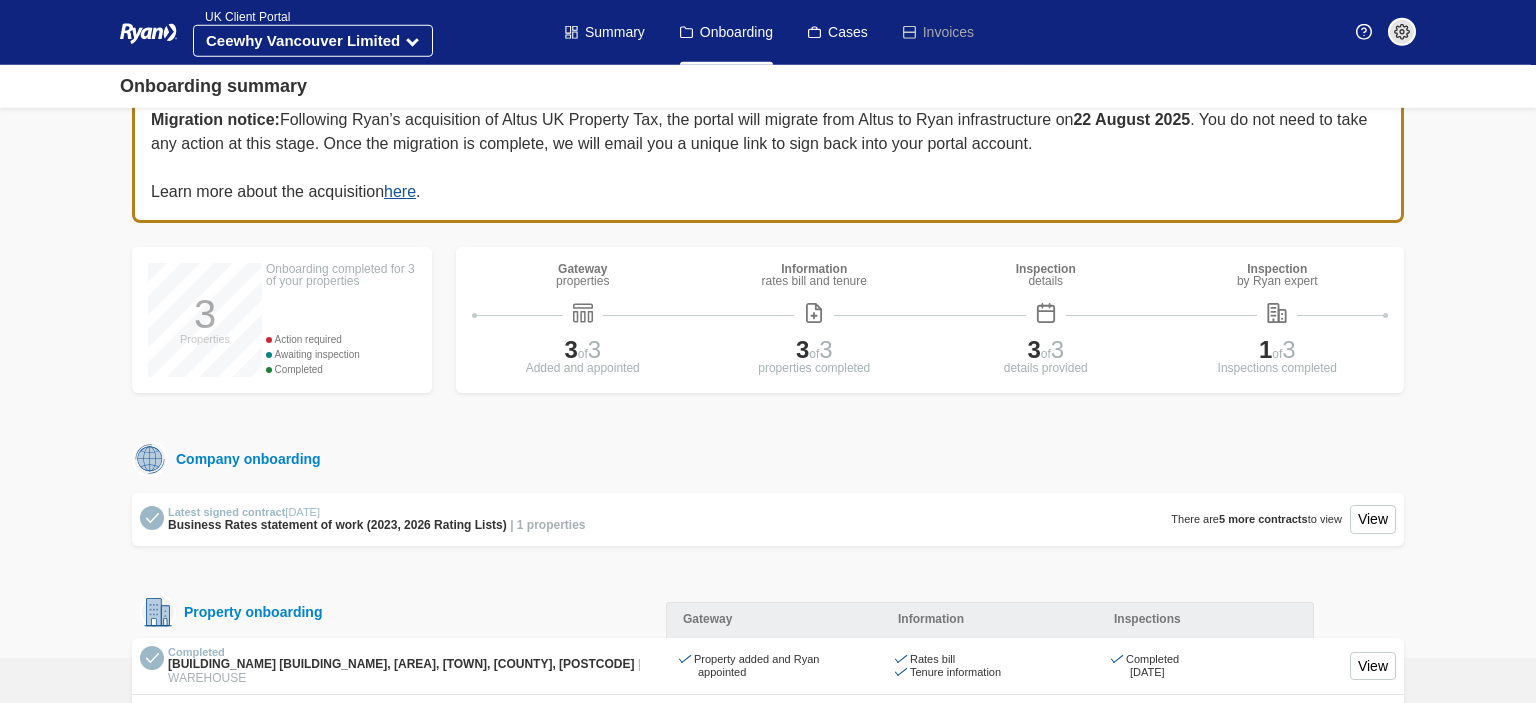 scroll, scrollTop: 0, scrollLeft: 0, axis: both 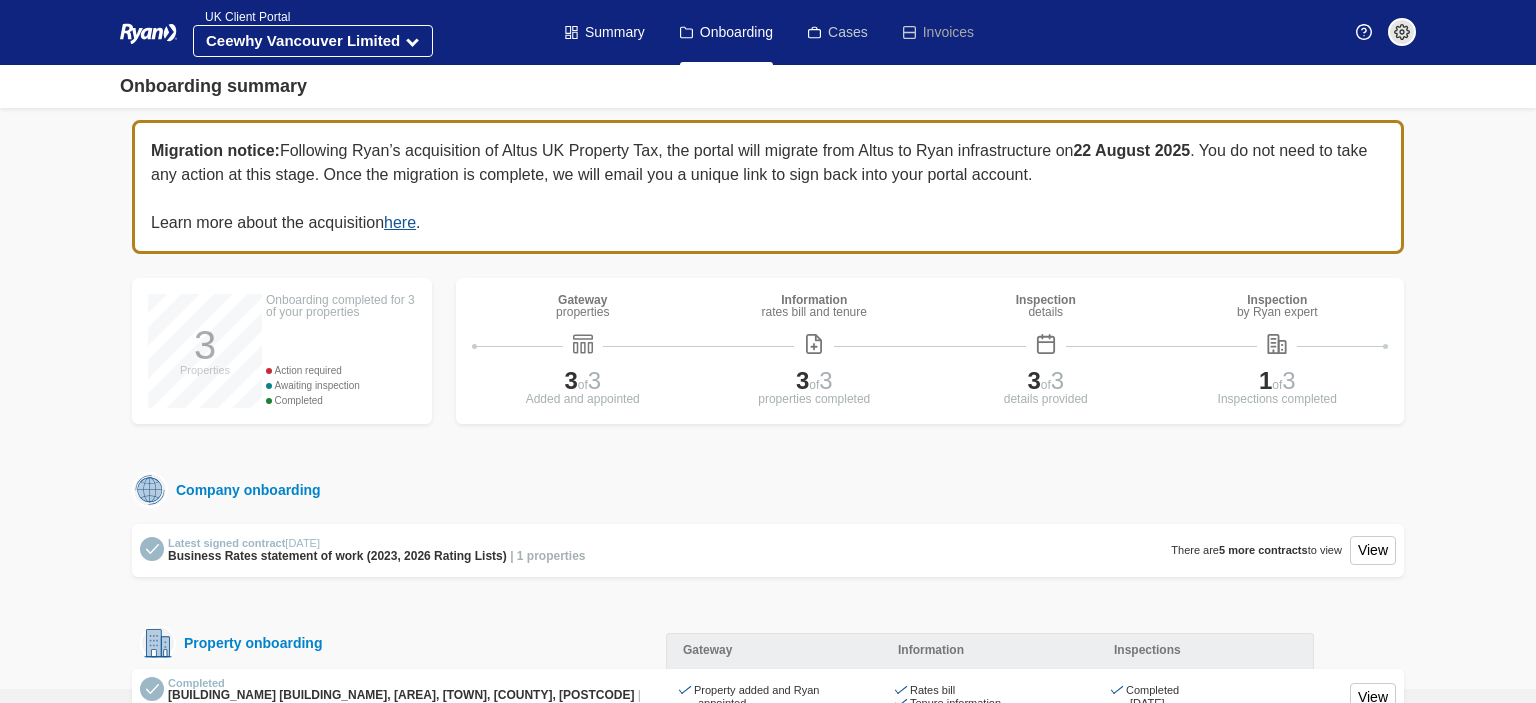 click on "Cases" at bounding box center [838, 32] 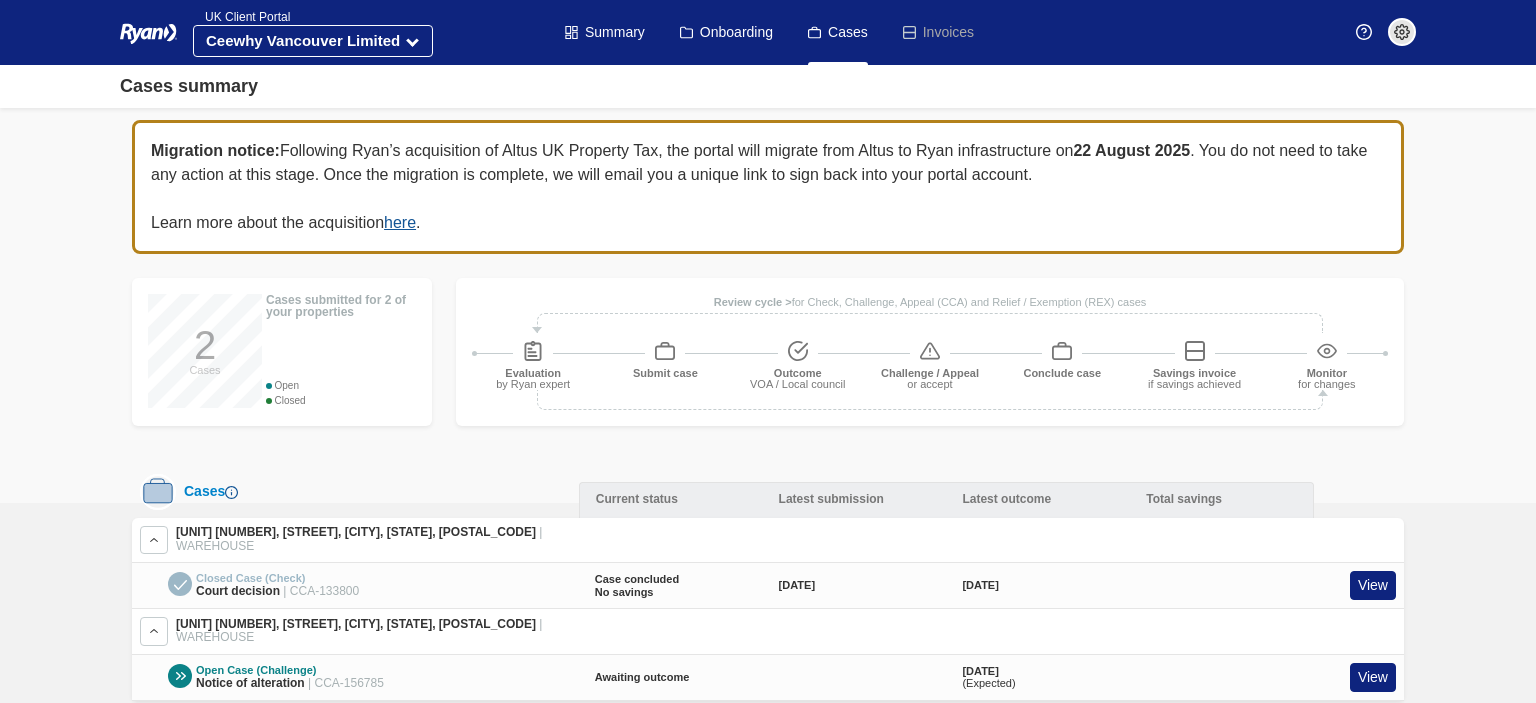 scroll, scrollTop: 0, scrollLeft: 0, axis: both 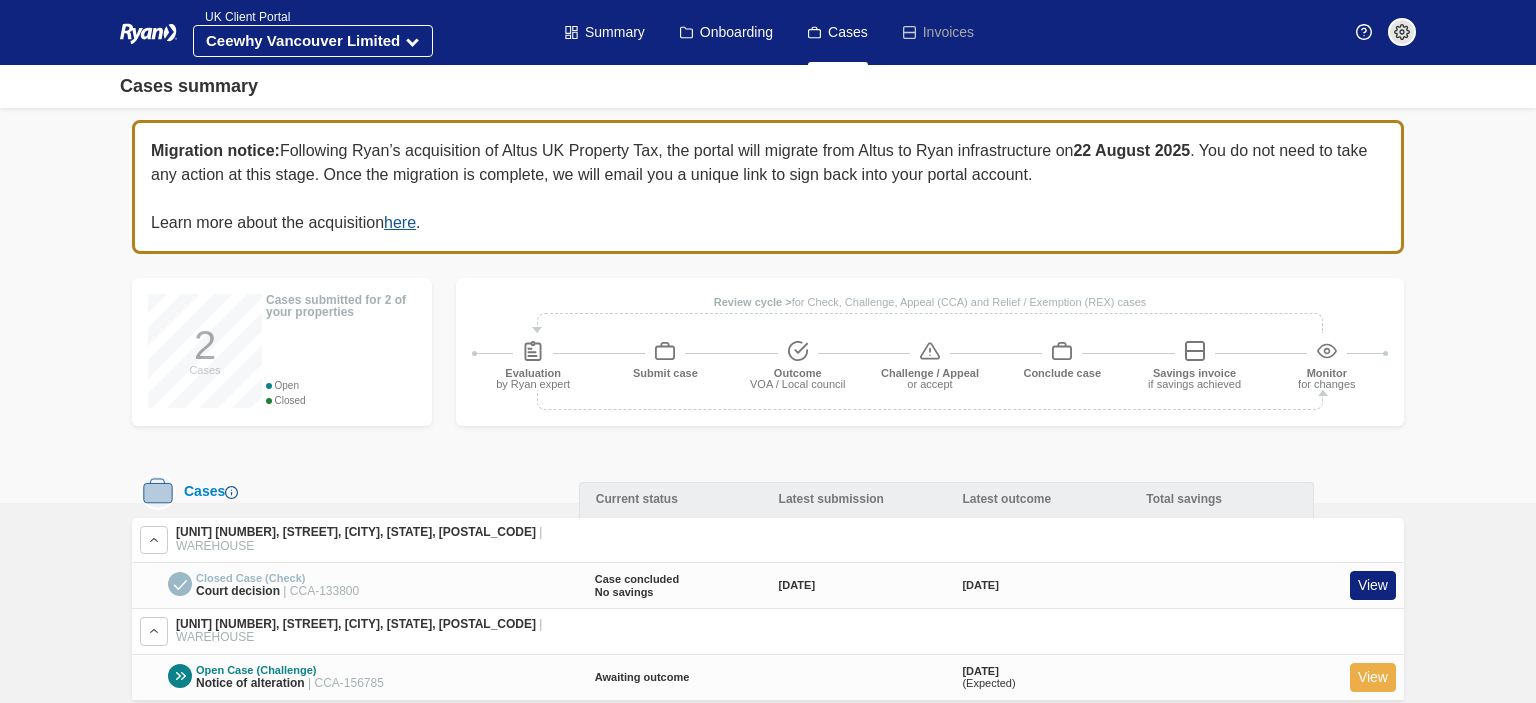 click on "View" at bounding box center [1373, 677] 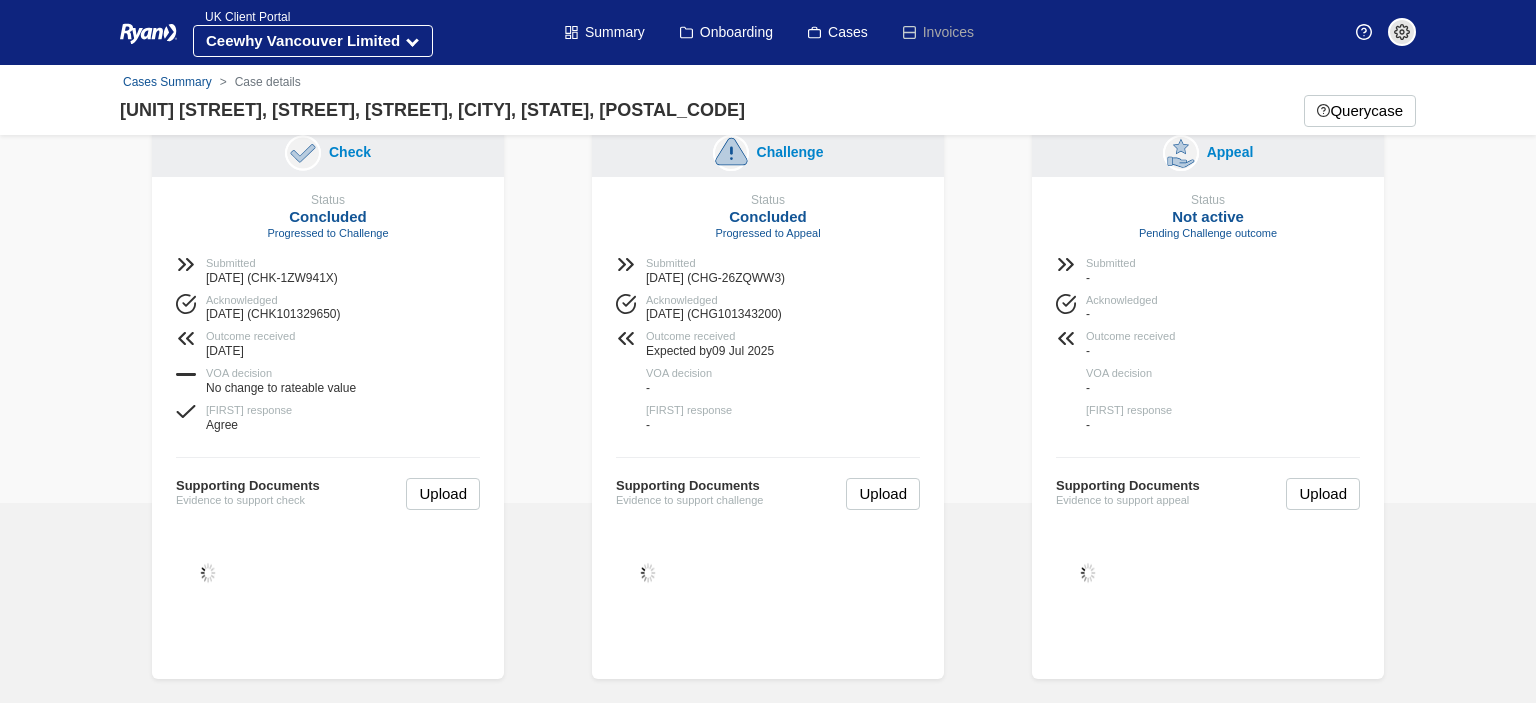 scroll, scrollTop: 0, scrollLeft: 0, axis: both 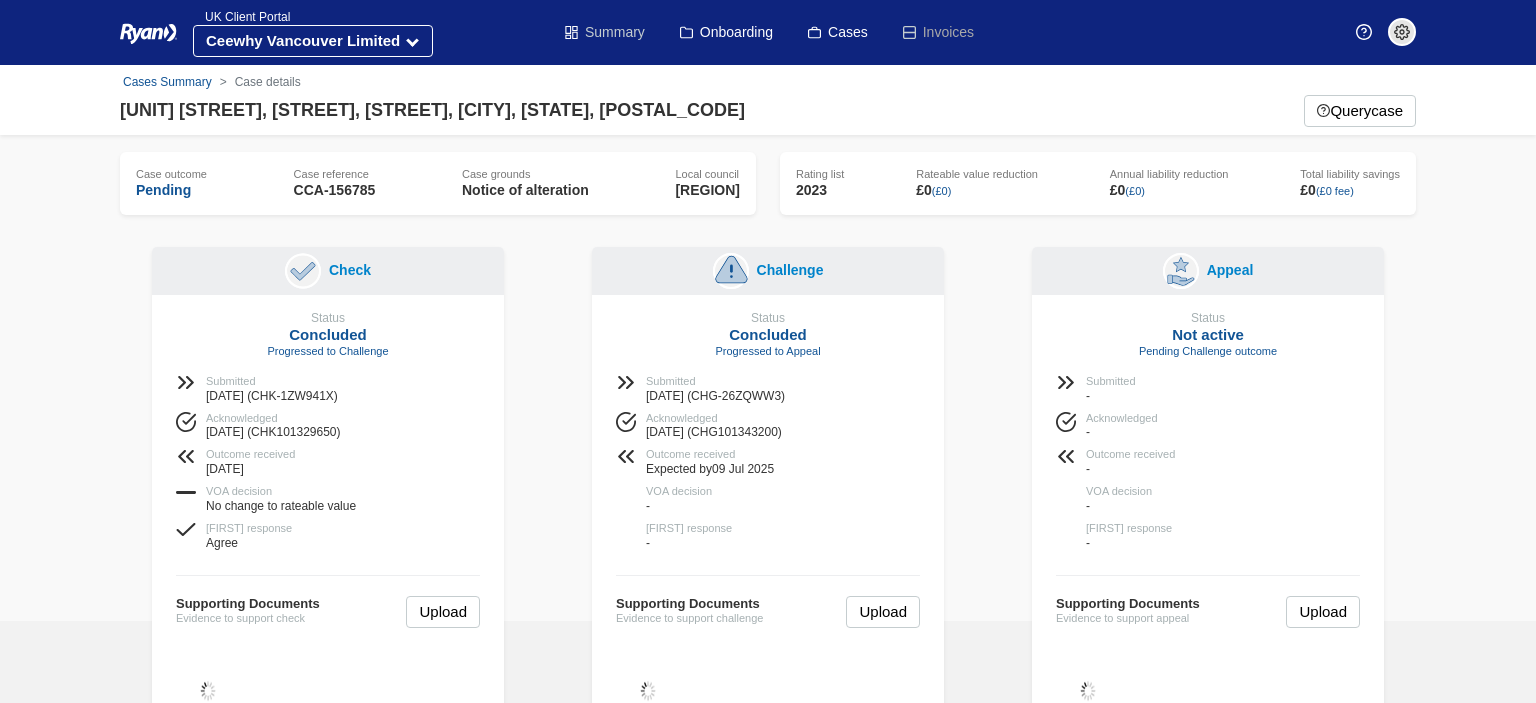 click on "Summary" at bounding box center [605, 32] 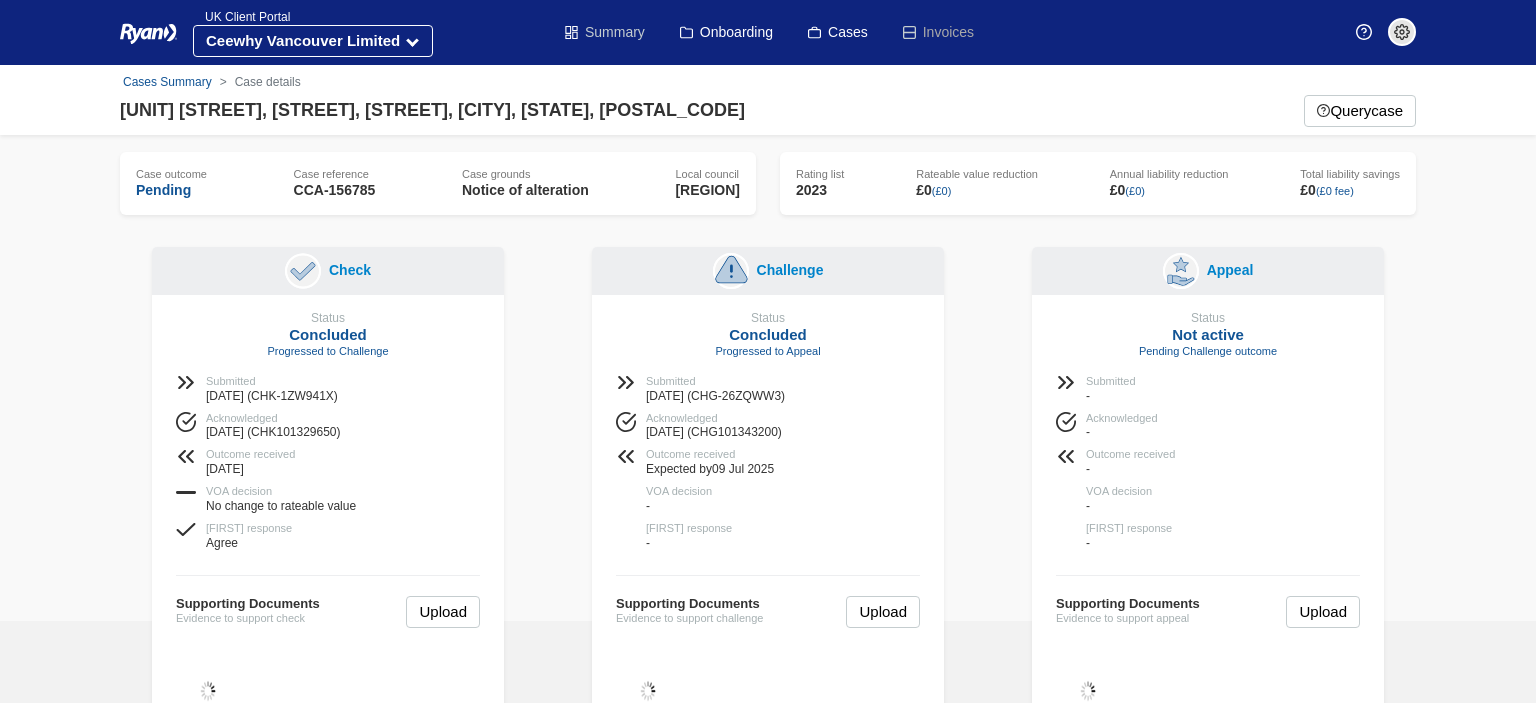 click on "Summary" at bounding box center [605, 32] 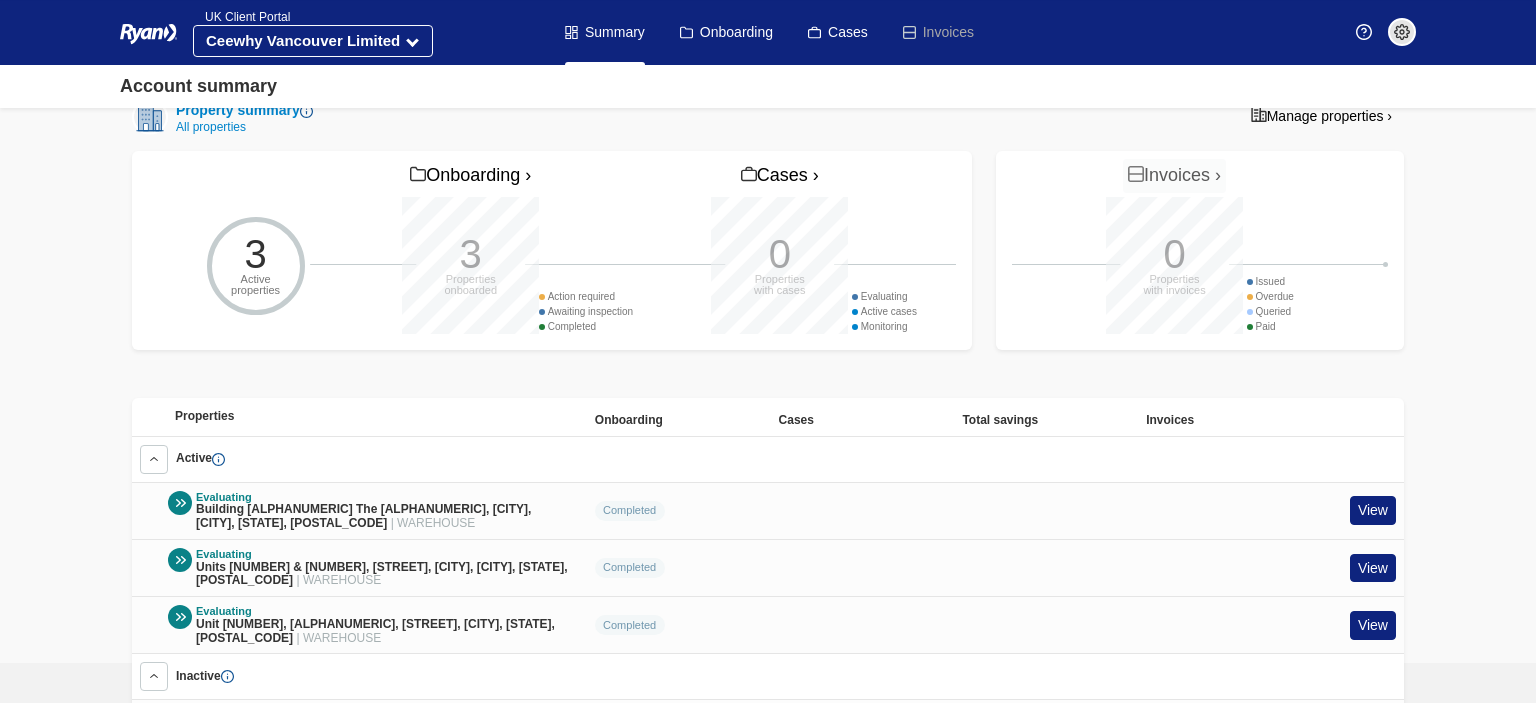 scroll, scrollTop: 528, scrollLeft: 0, axis: vertical 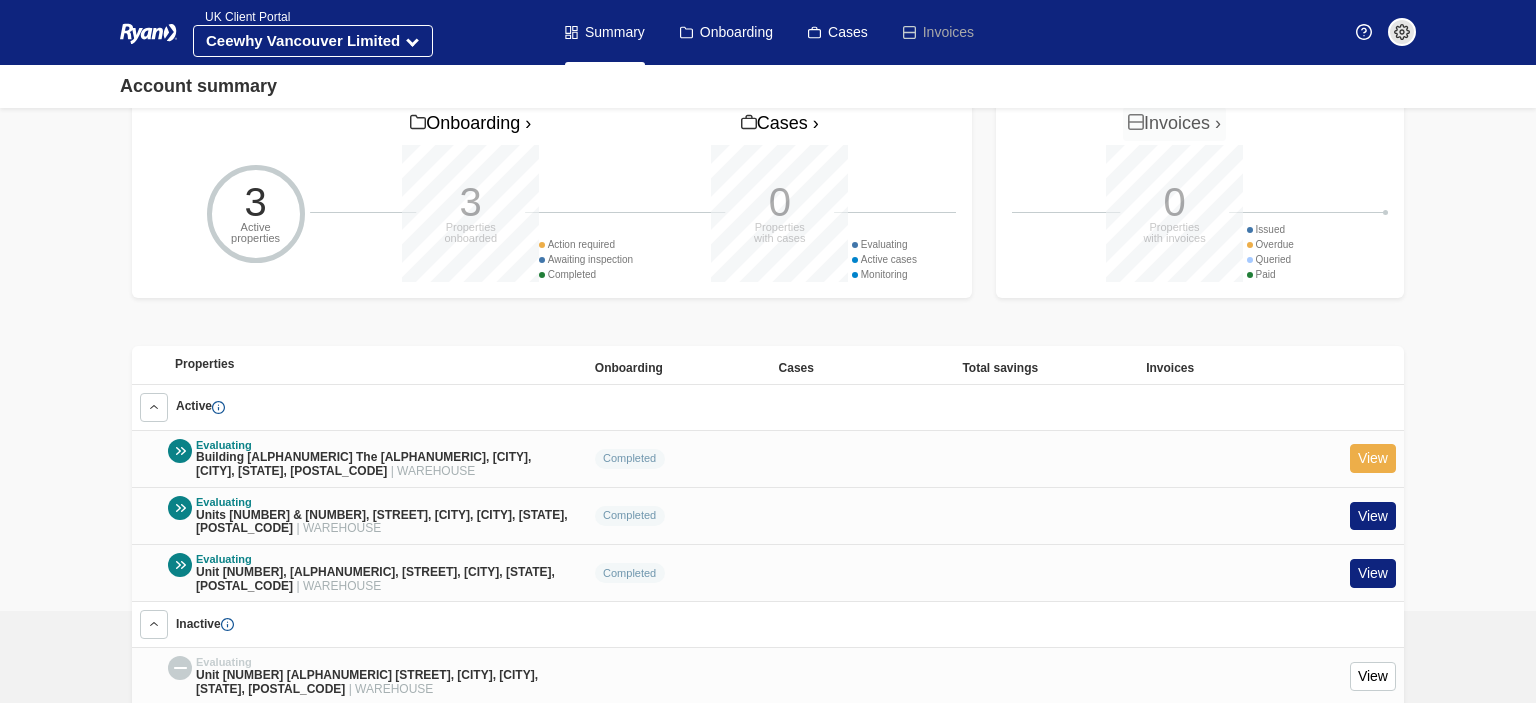 click on "View" at bounding box center [1373, 458] 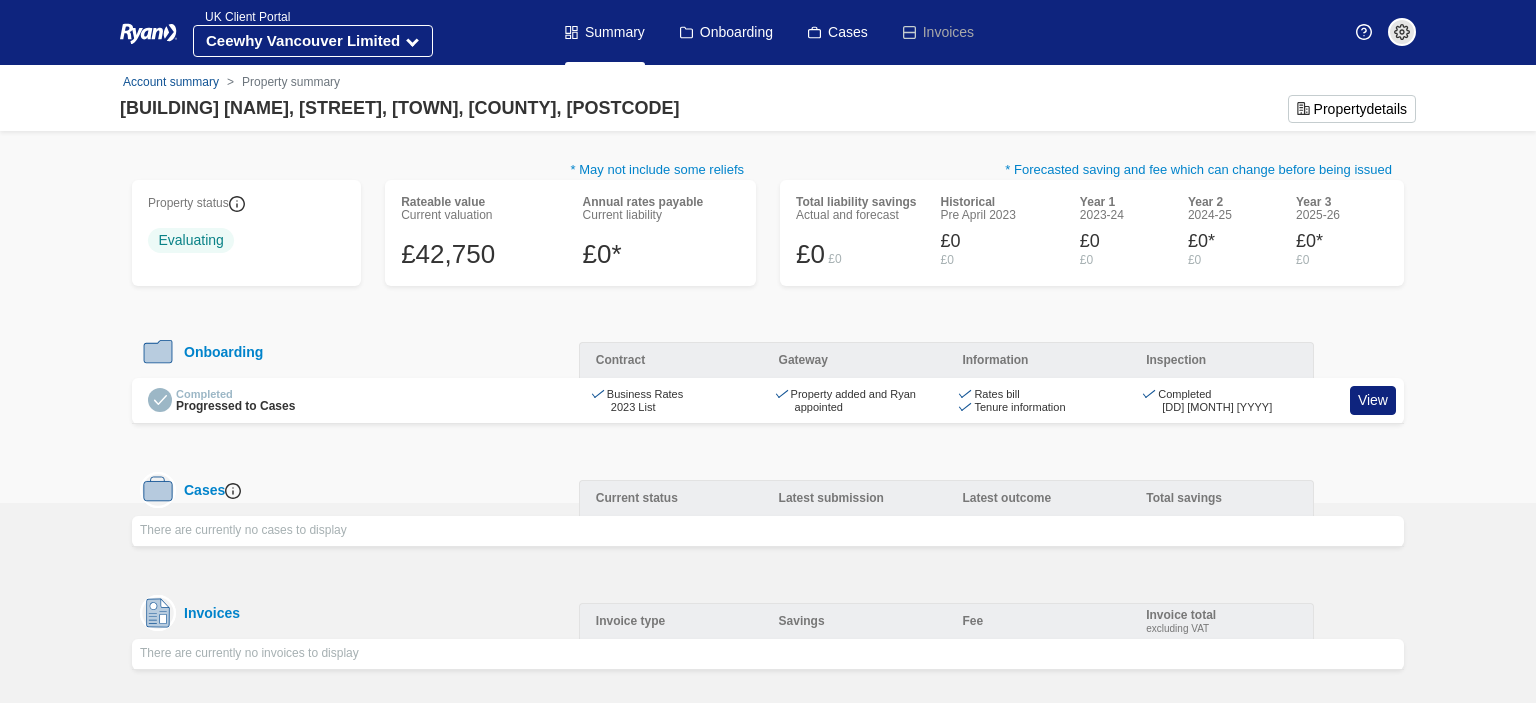 scroll, scrollTop: 0, scrollLeft: 0, axis: both 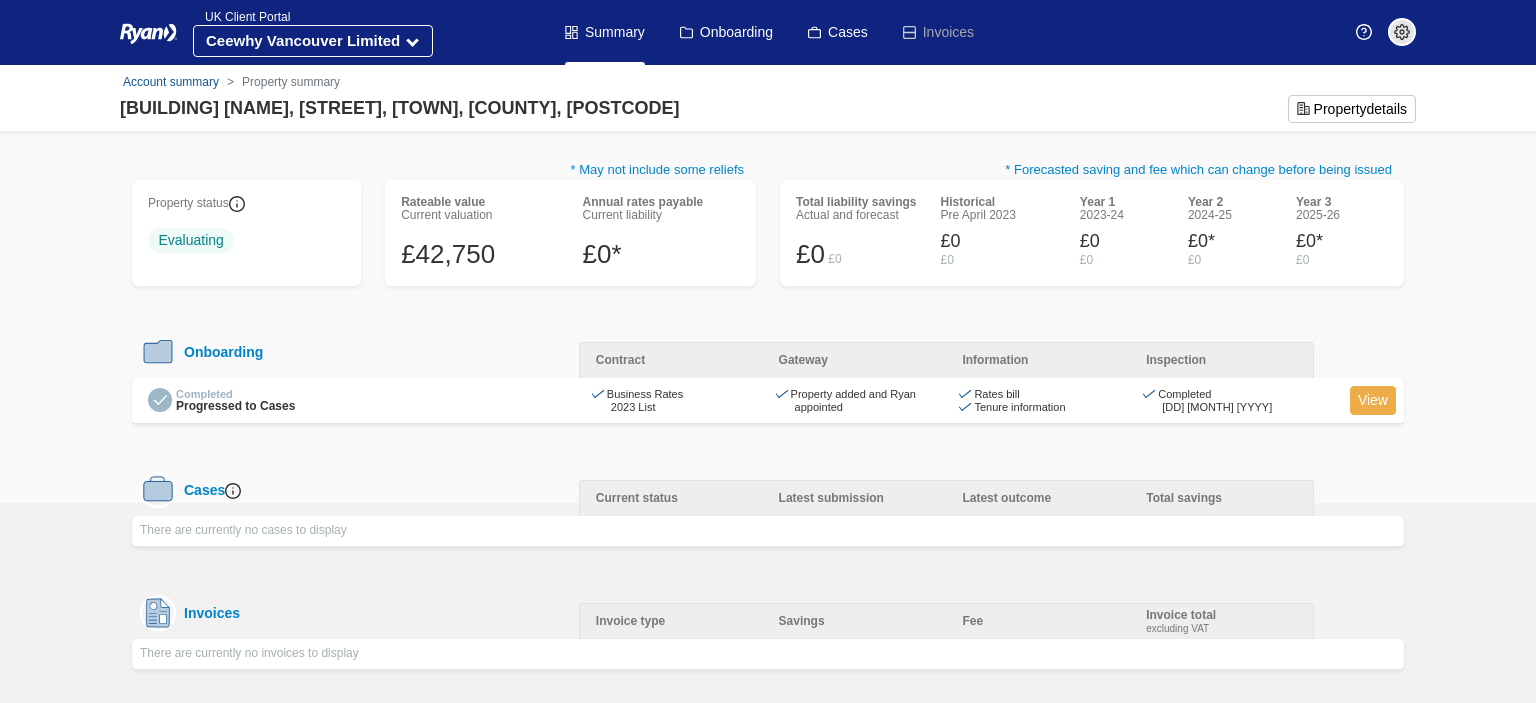 click on "View" at bounding box center [1373, 400] 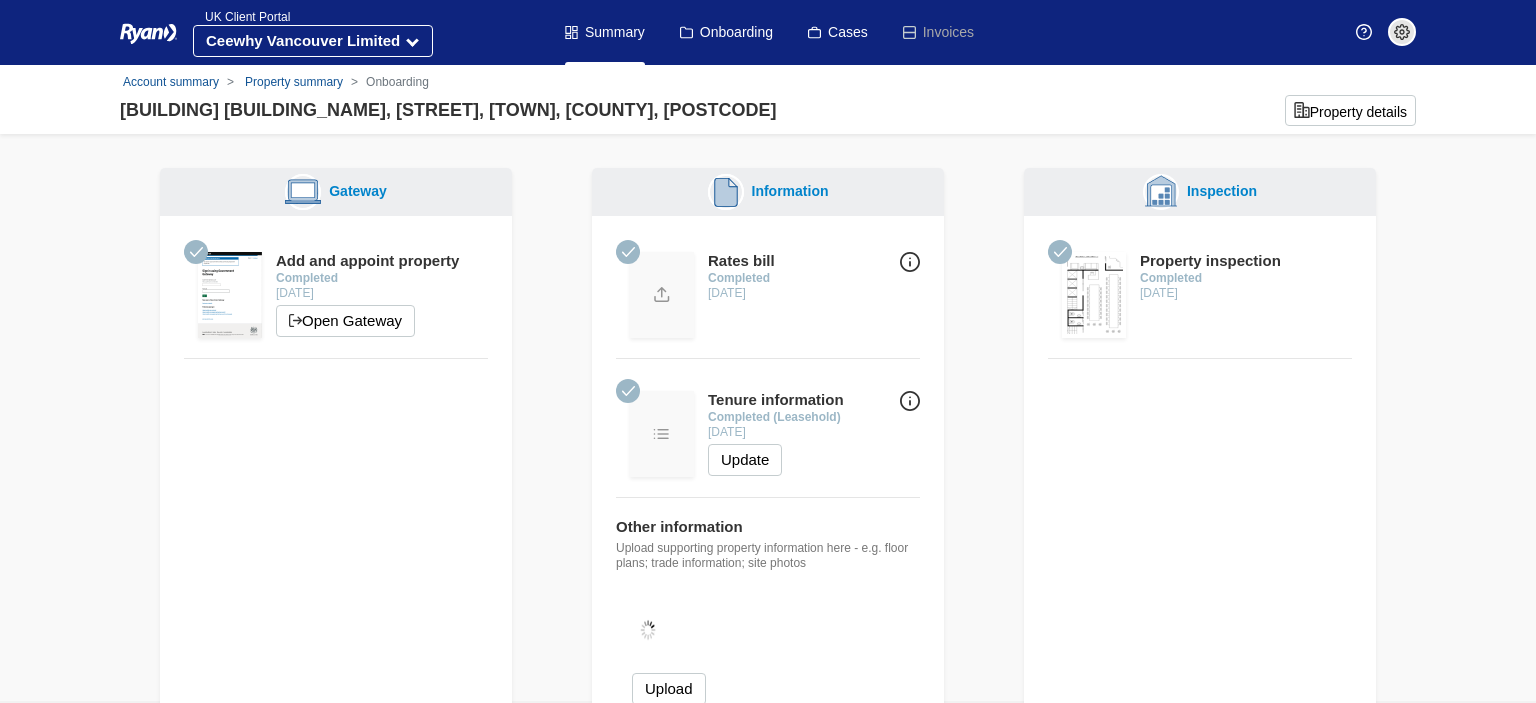 scroll, scrollTop: 0, scrollLeft: 0, axis: both 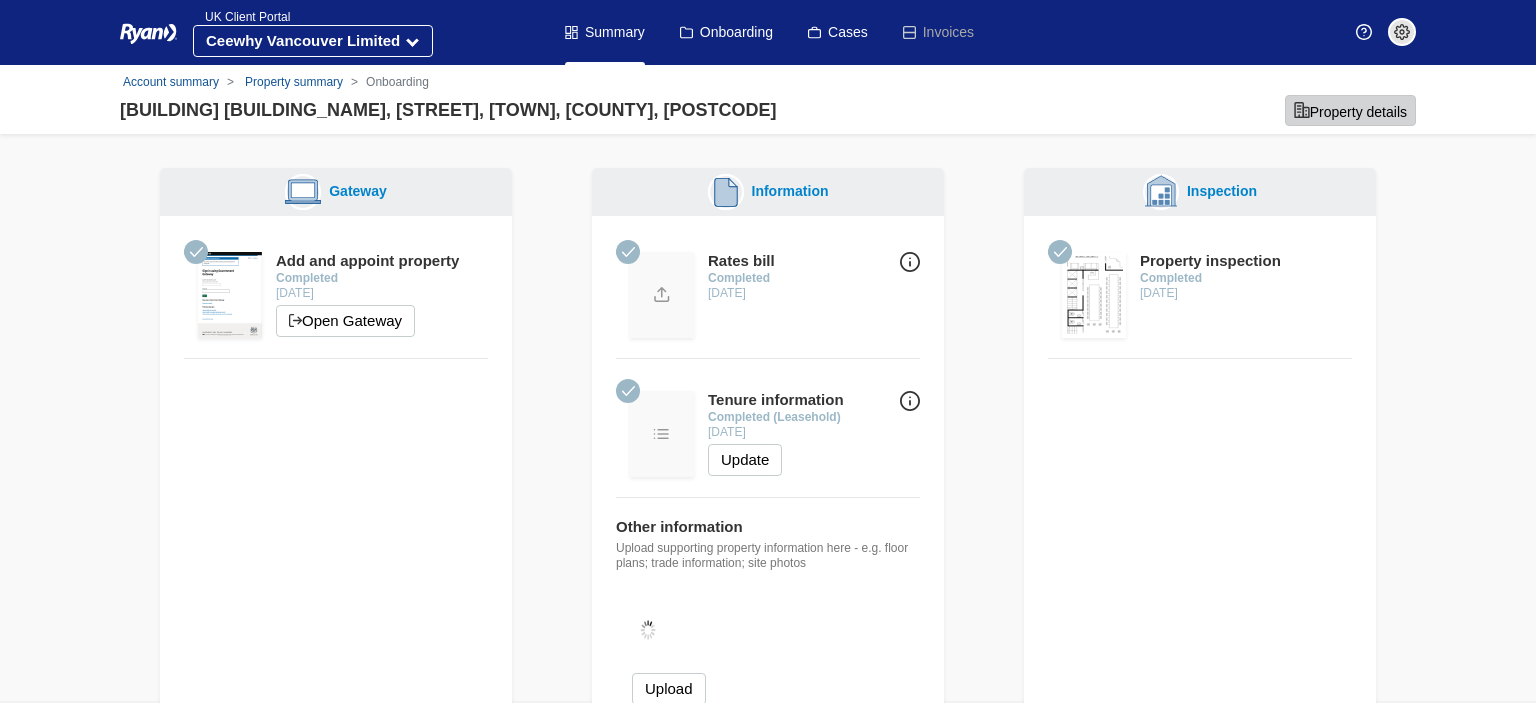 click on "Property details" at bounding box center (1350, 110) 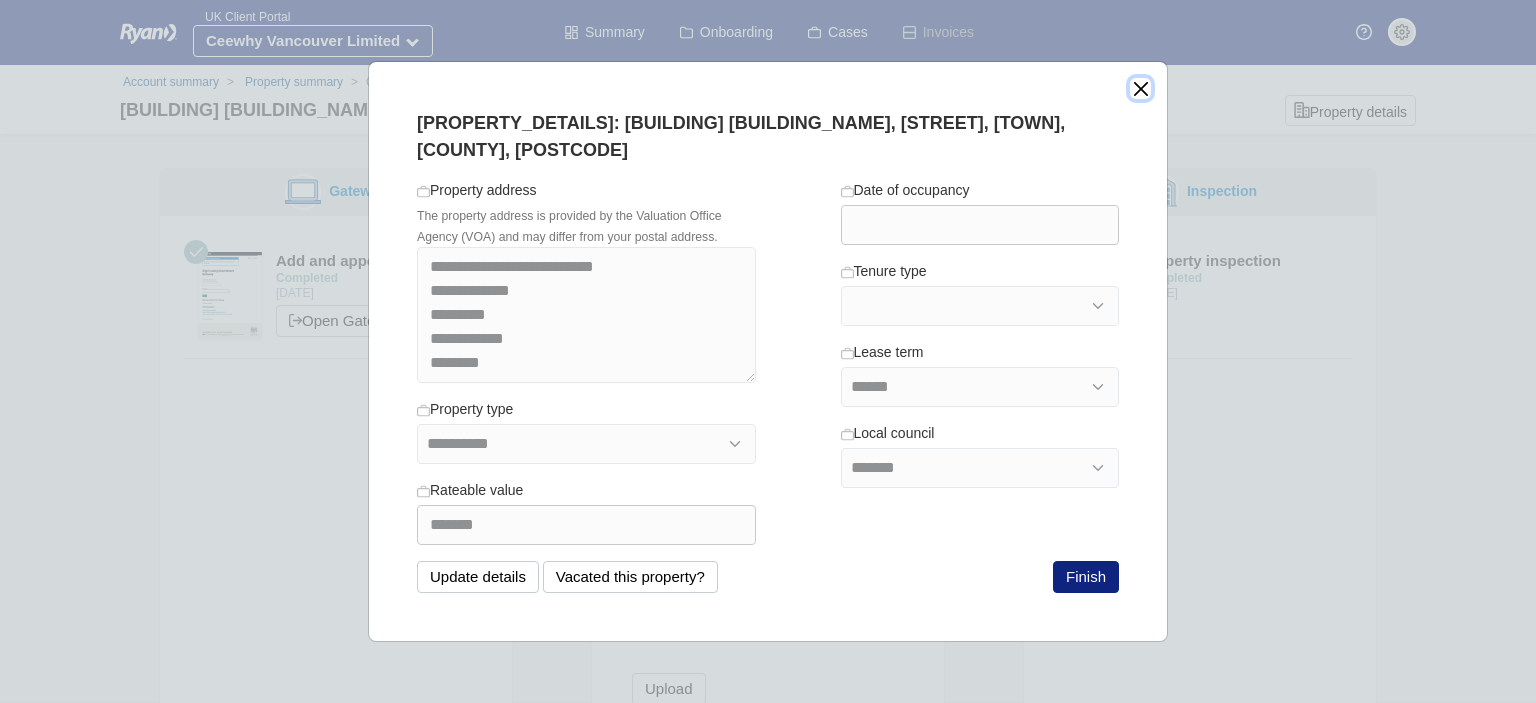 click at bounding box center (1140, 88) 